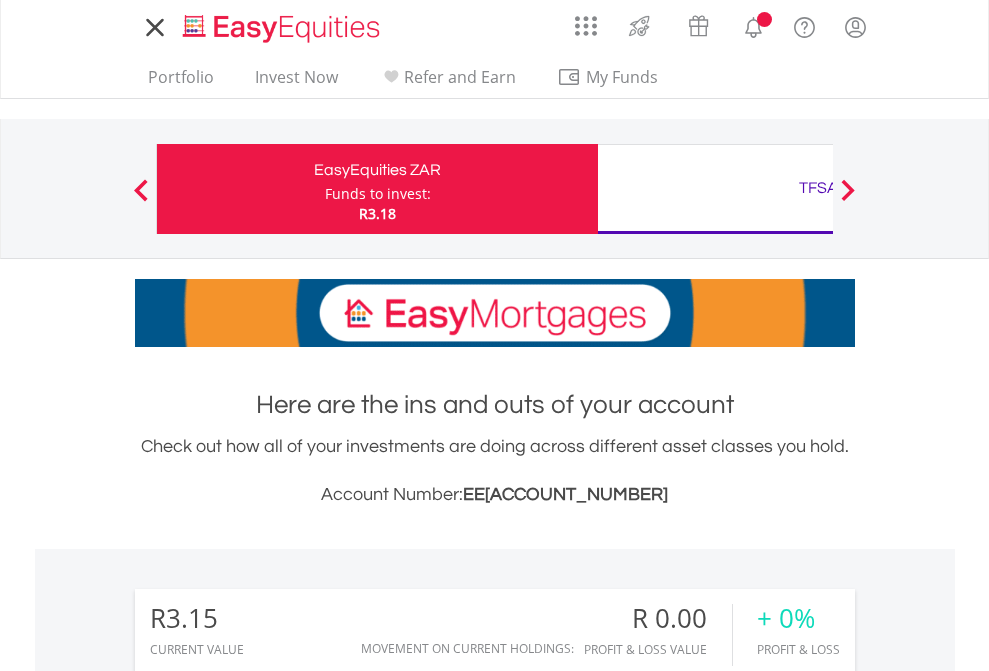 scroll, scrollTop: 0, scrollLeft: 0, axis: both 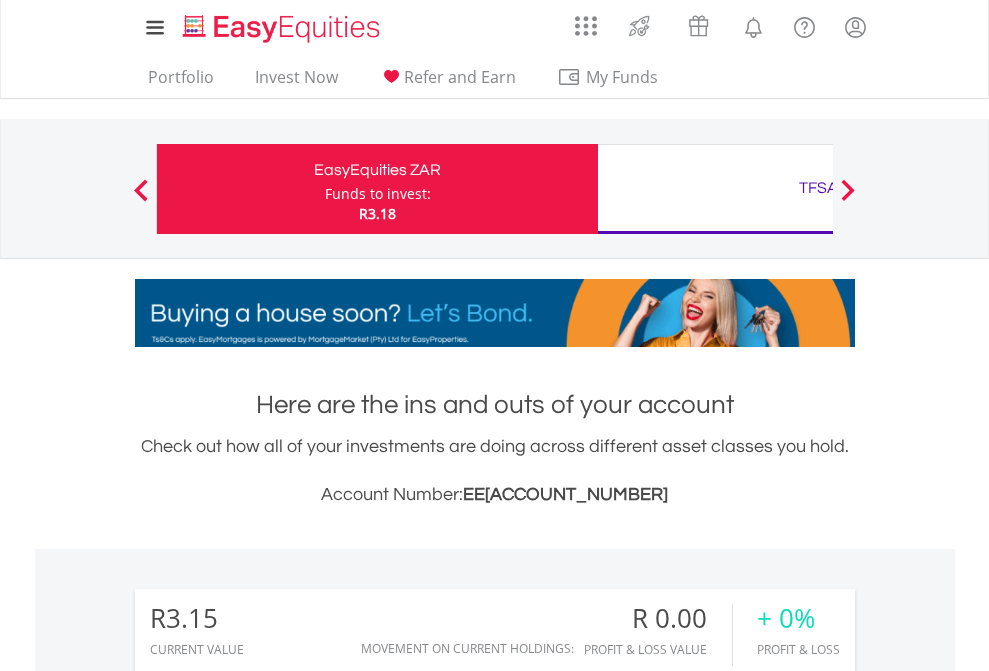 click on "Funds to invest:" at bounding box center [378, 194] 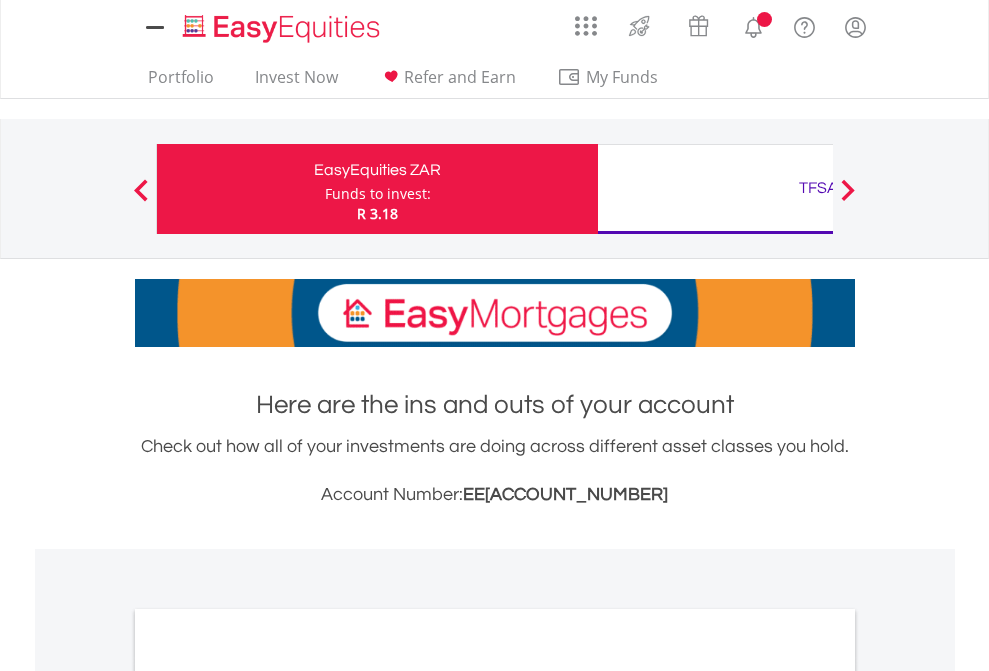 scroll, scrollTop: 0, scrollLeft: 0, axis: both 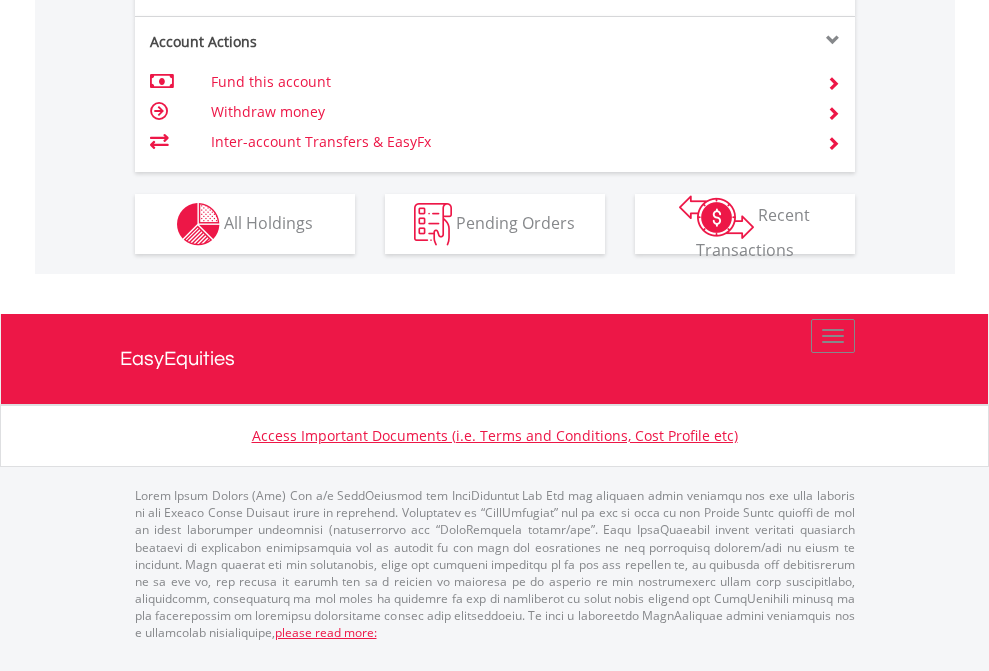 click on "Investment types" at bounding box center [706, -337] 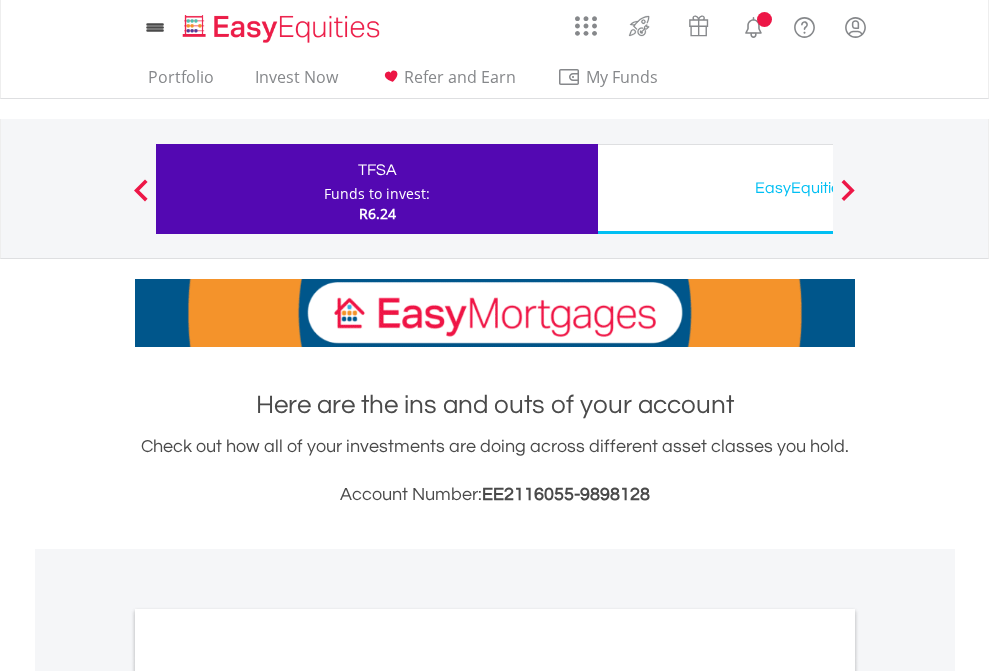 scroll, scrollTop: 0, scrollLeft: 0, axis: both 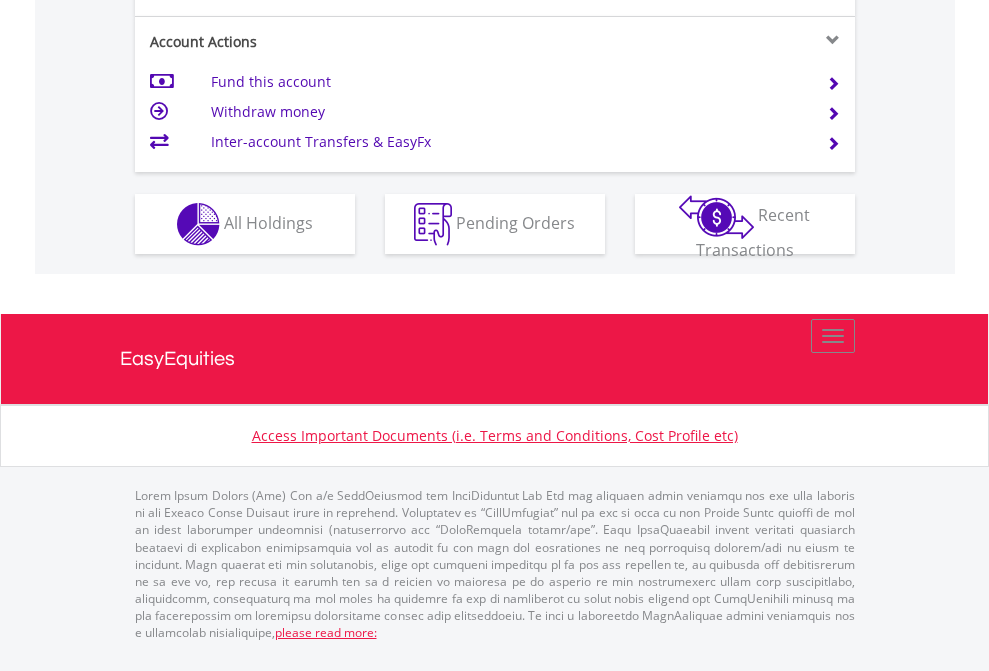 click on "Investment types" at bounding box center [706, -337] 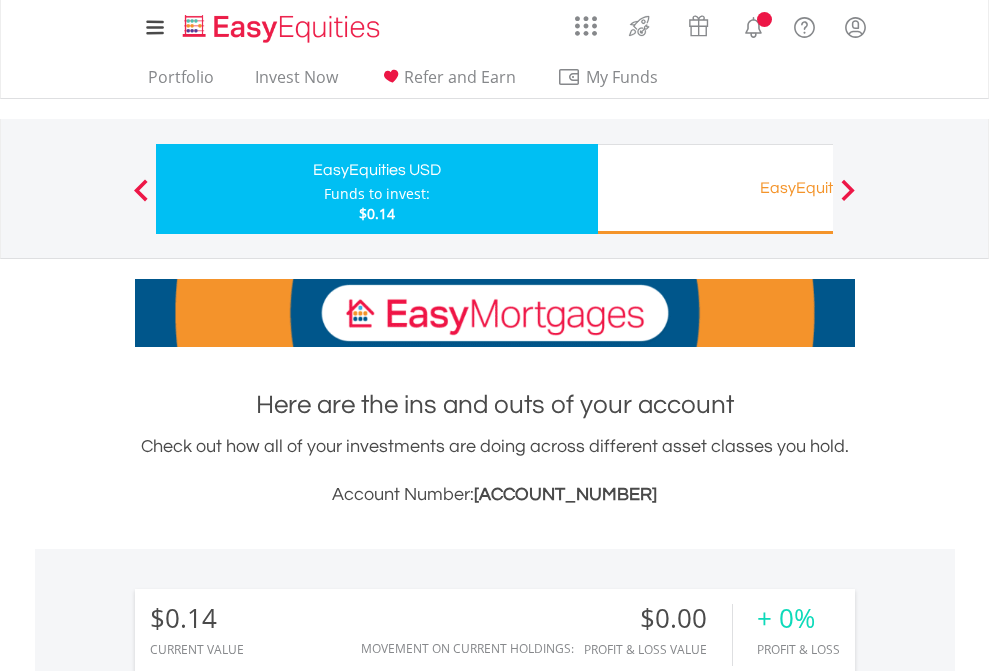 scroll, scrollTop: 0, scrollLeft: 0, axis: both 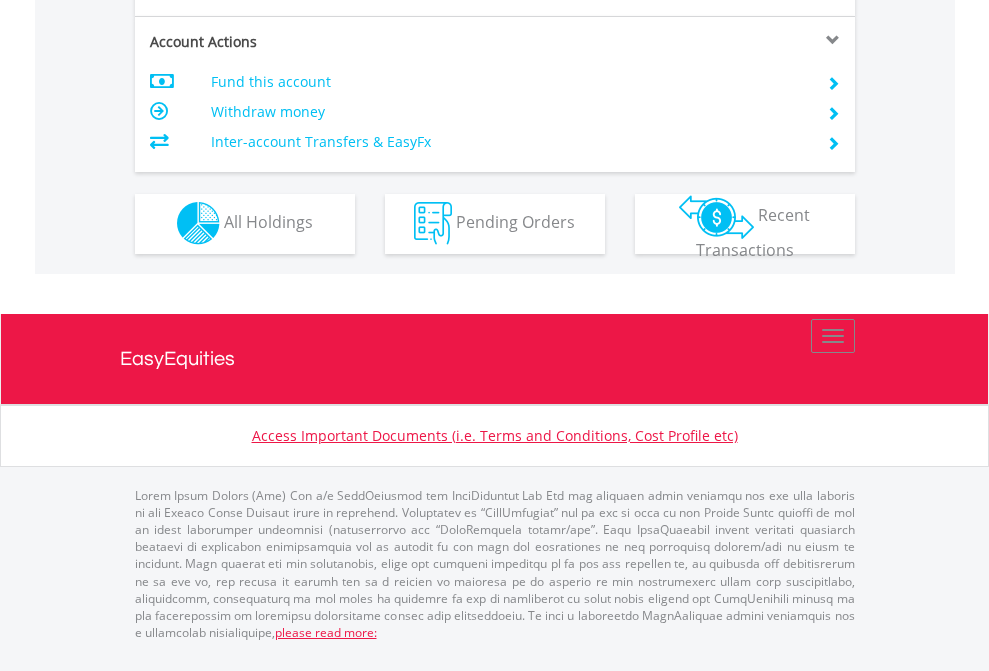 click on "Investment types" at bounding box center (706, -353) 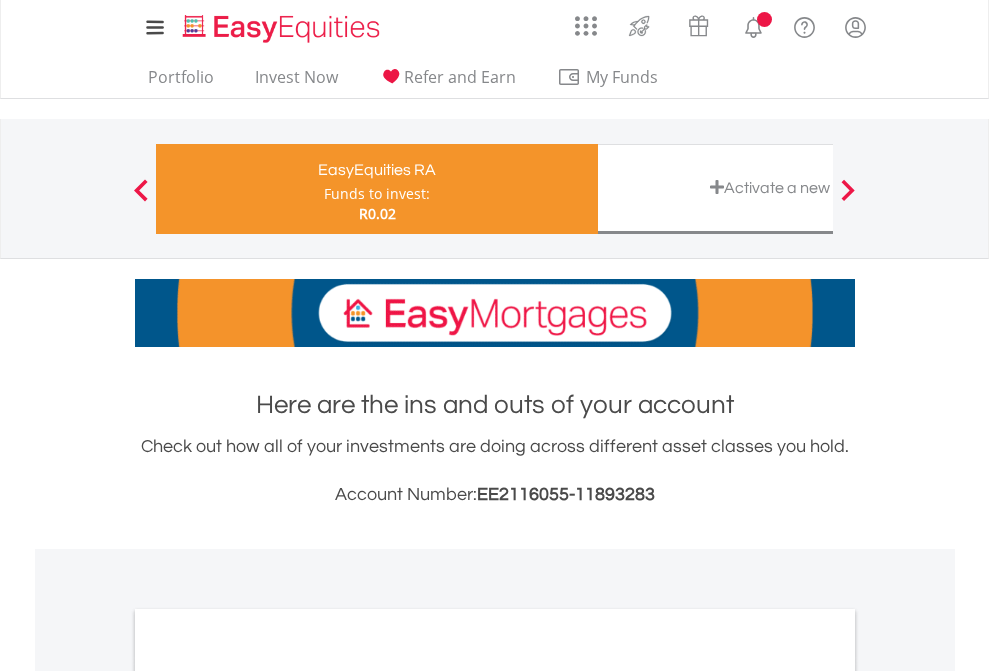 scroll, scrollTop: 0, scrollLeft: 0, axis: both 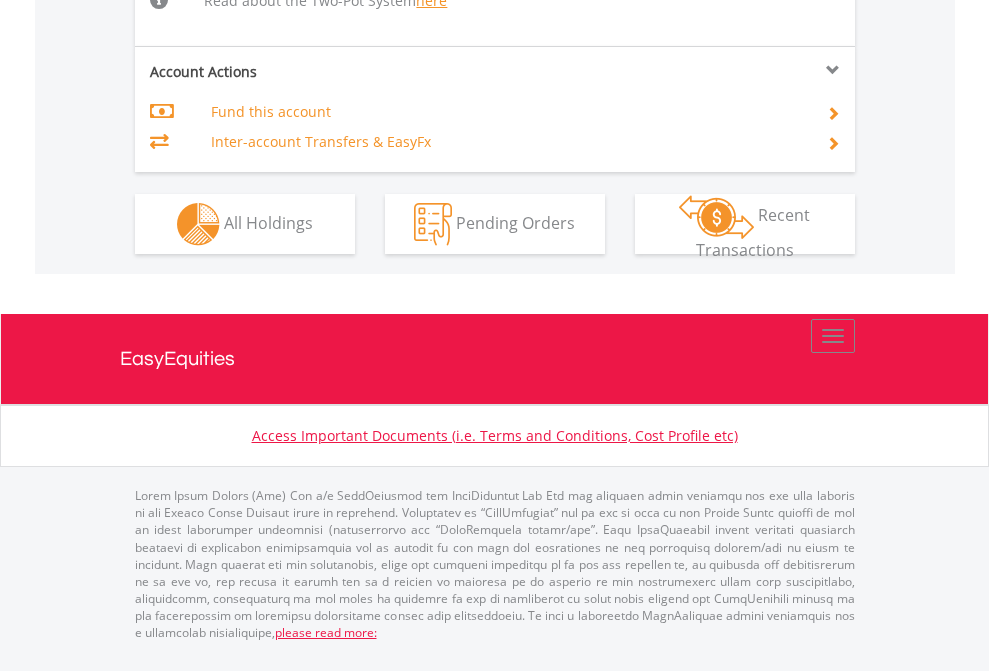 click on "Investment types" at bounding box center [706, -518] 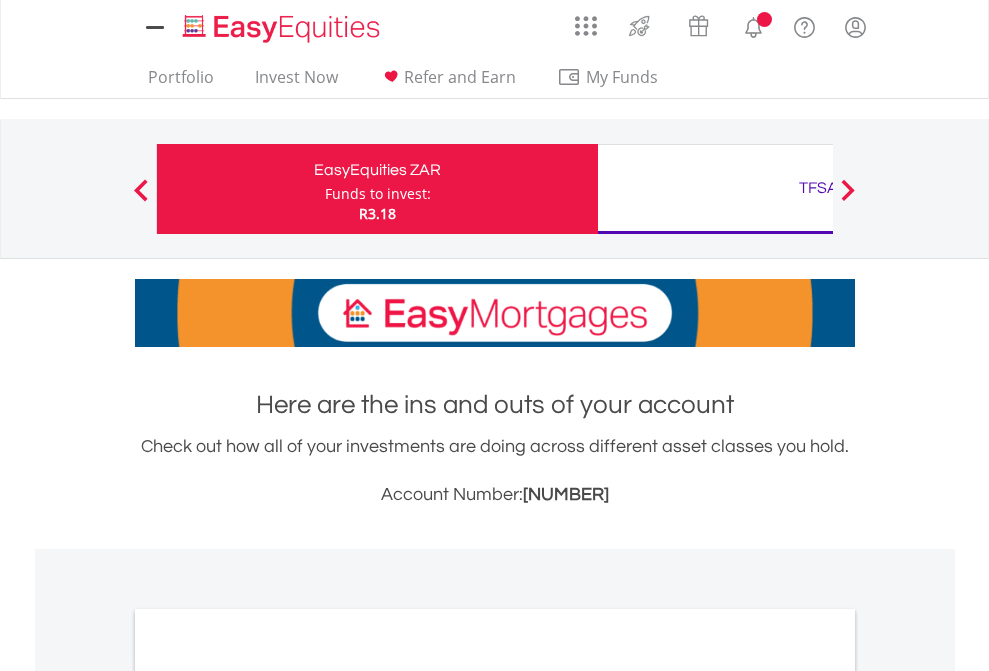 scroll, scrollTop: 0, scrollLeft: 0, axis: both 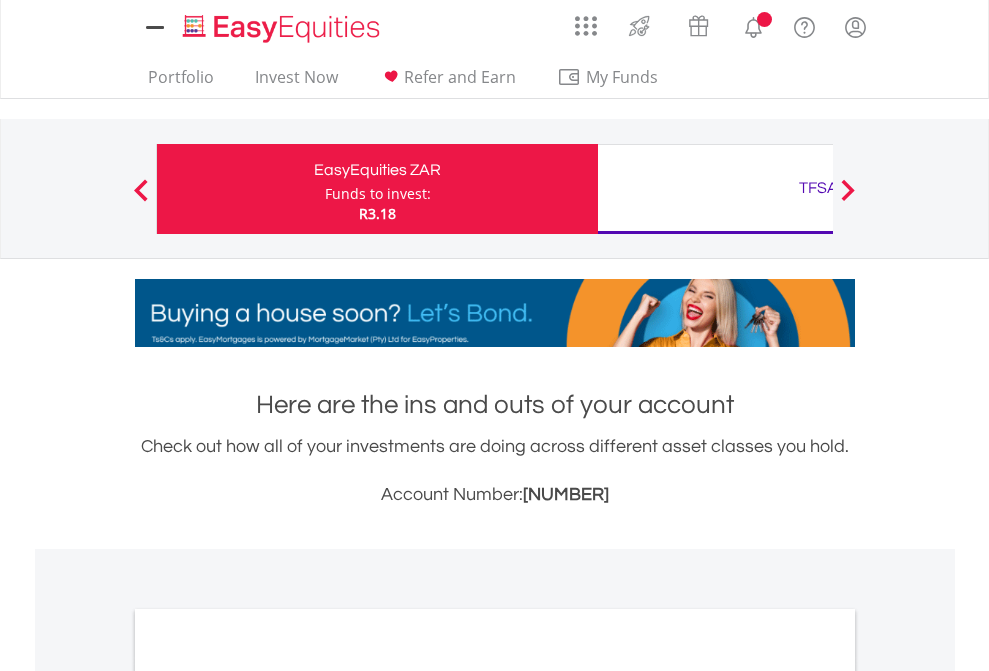 click on "All Holdings" at bounding box center [268, 1096] 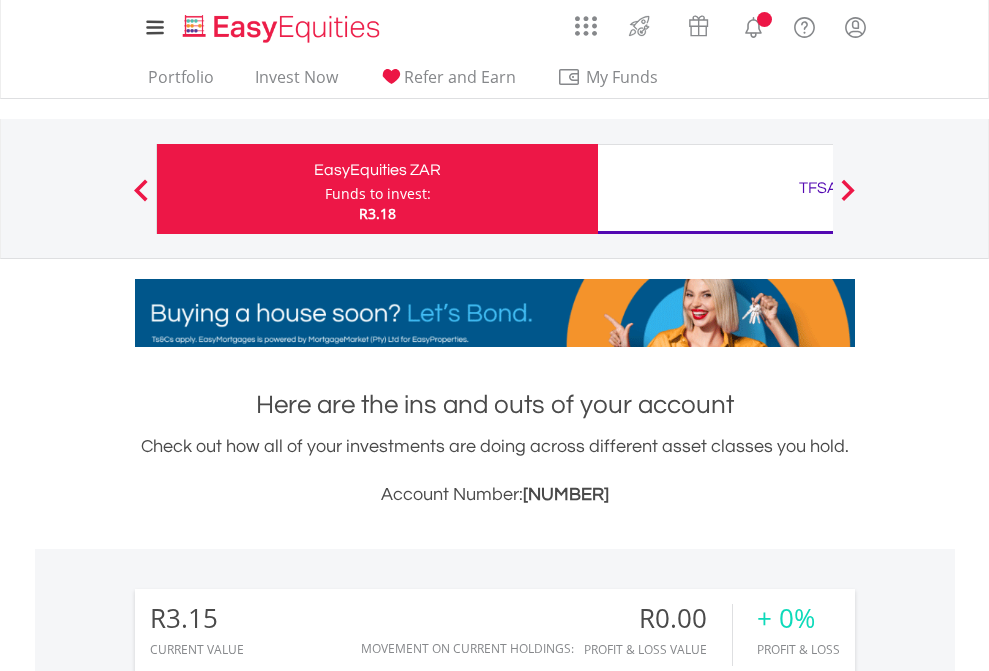scroll, scrollTop: 1493, scrollLeft: 0, axis: vertical 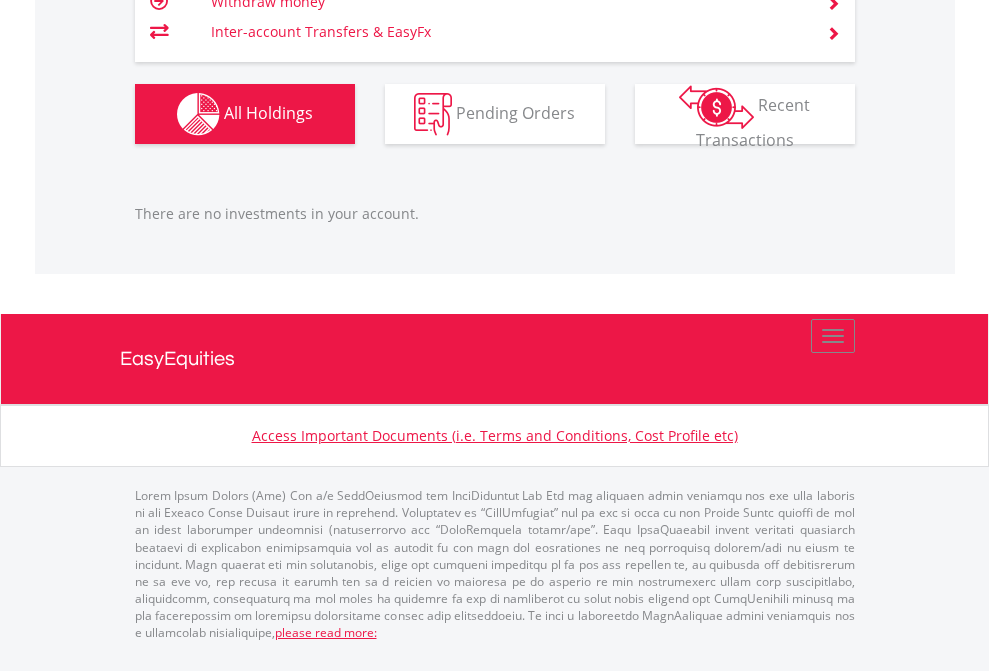 click on "TFSA" at bounding box center [818, -1166] 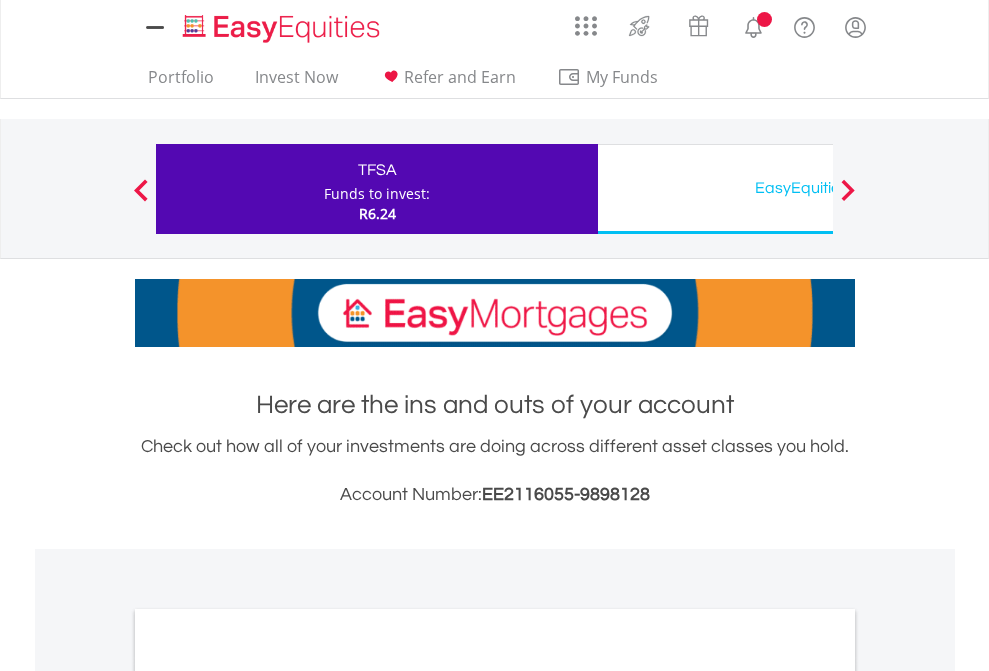 scroll, scrollTop: 0, scrollLeft: 0, axis: both 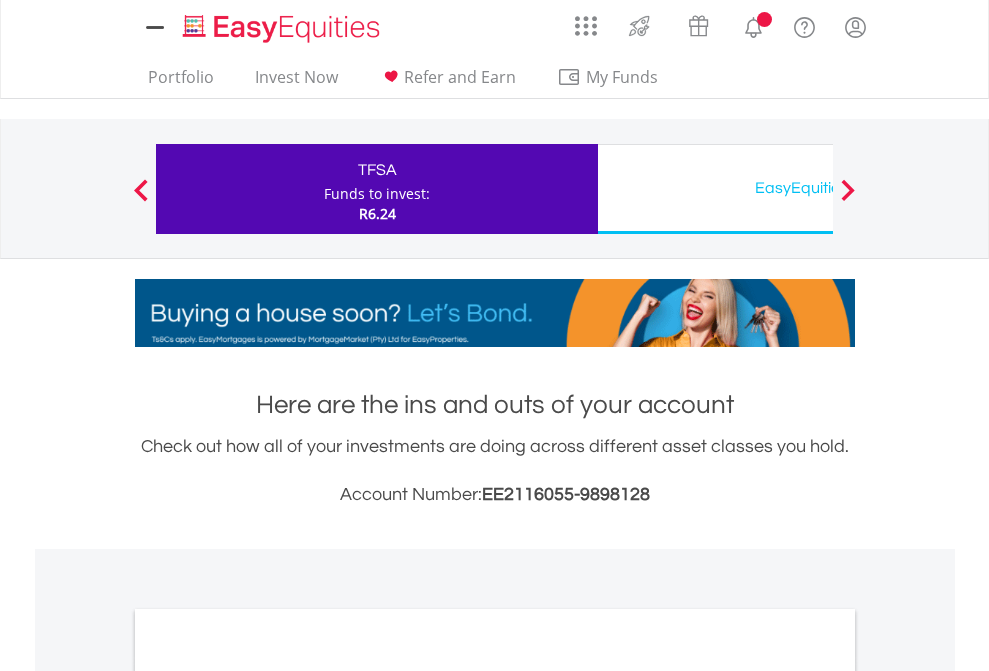 click on "All Holdings" at bounding box center [268, 1096] 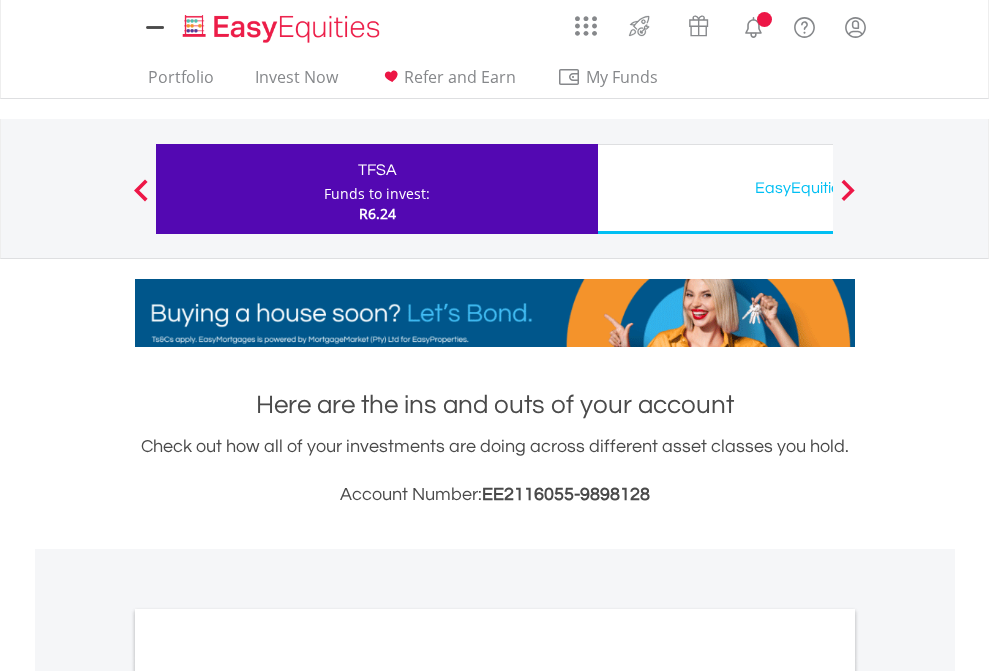 scroll, scrollTop: 1202, scrollLeft: 0, axis: vertical 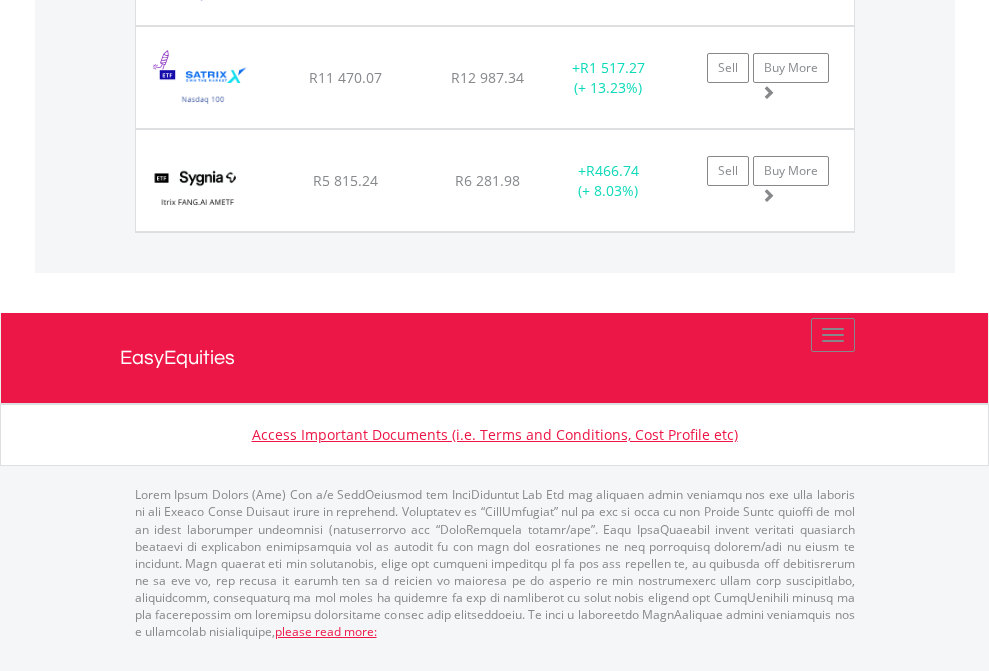 click on "EasyEquities USD" at bounding box center [818, -1545] 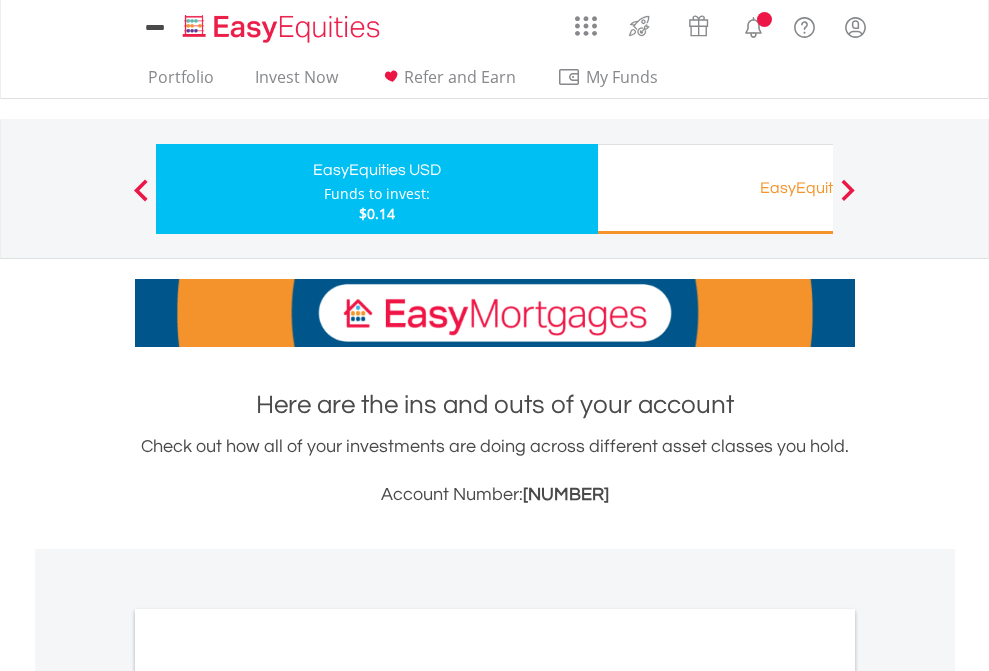 scroll, scrollTop: 1202, scrollLeft: 0, axis: vertical 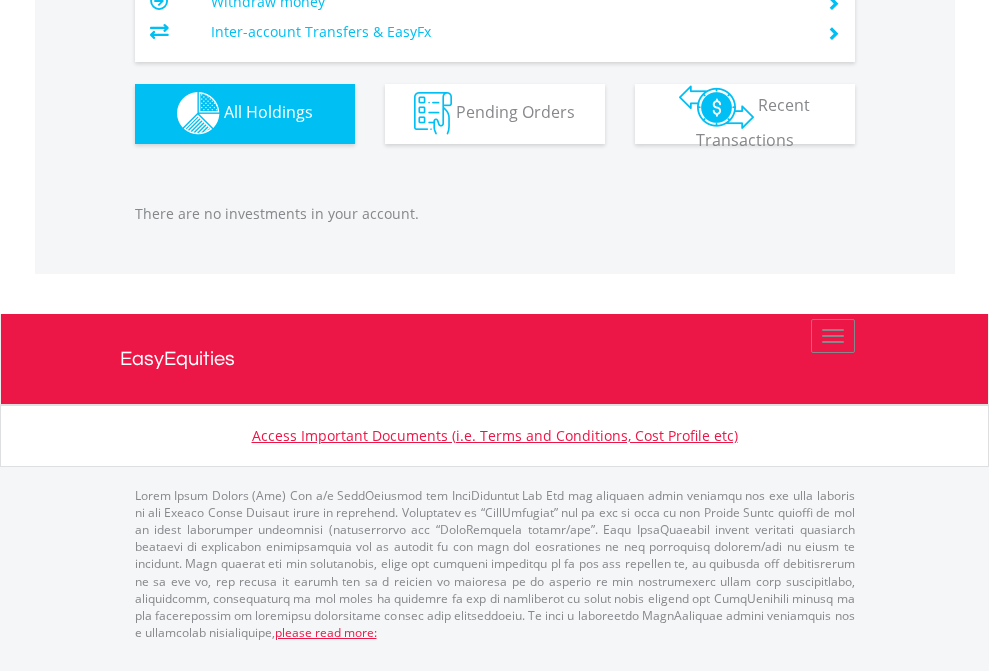 click on "EasyEquities RA" at bounding box center [818, -1142] 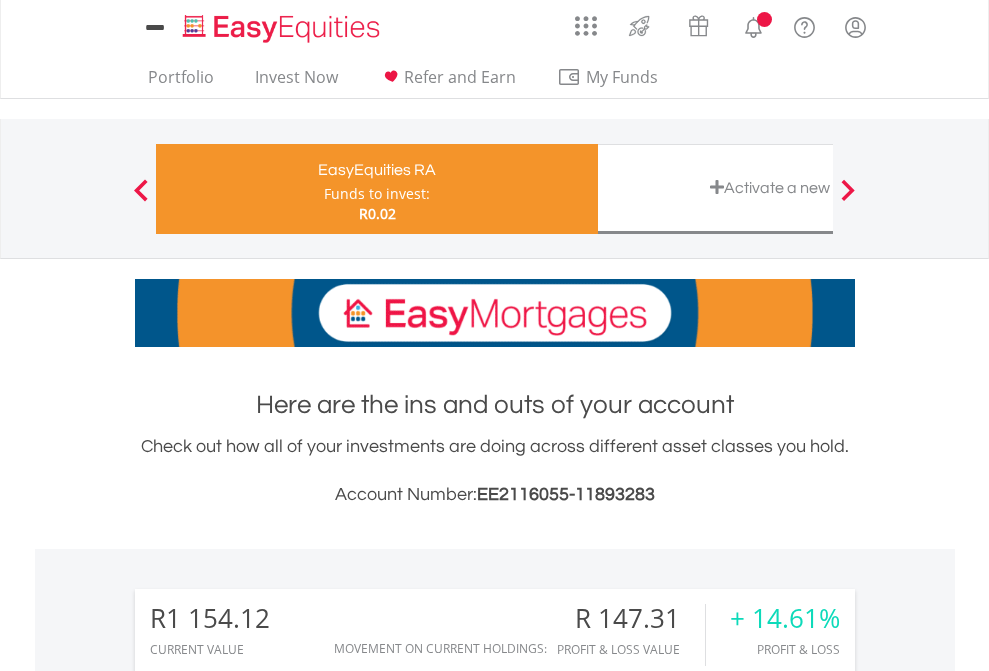 scroll, scrollTop: 0, scrollLeft: 0, axis: both 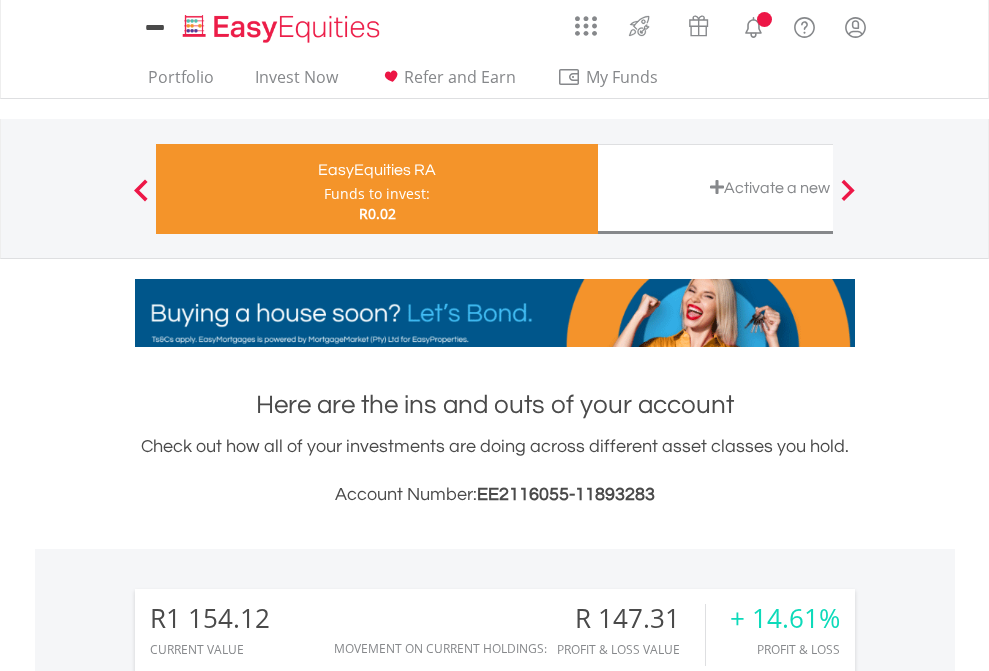 click on "All Holdings" at bounding box center [268, 1516] 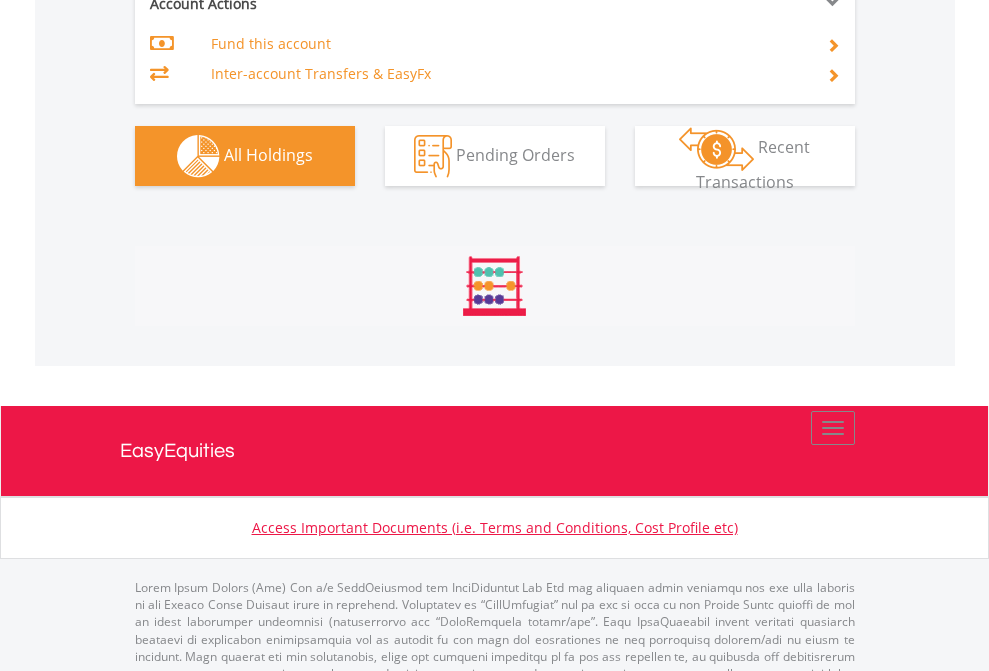 scroll, scrollTop: 2421, scrollLeft: 0, axis: vertical 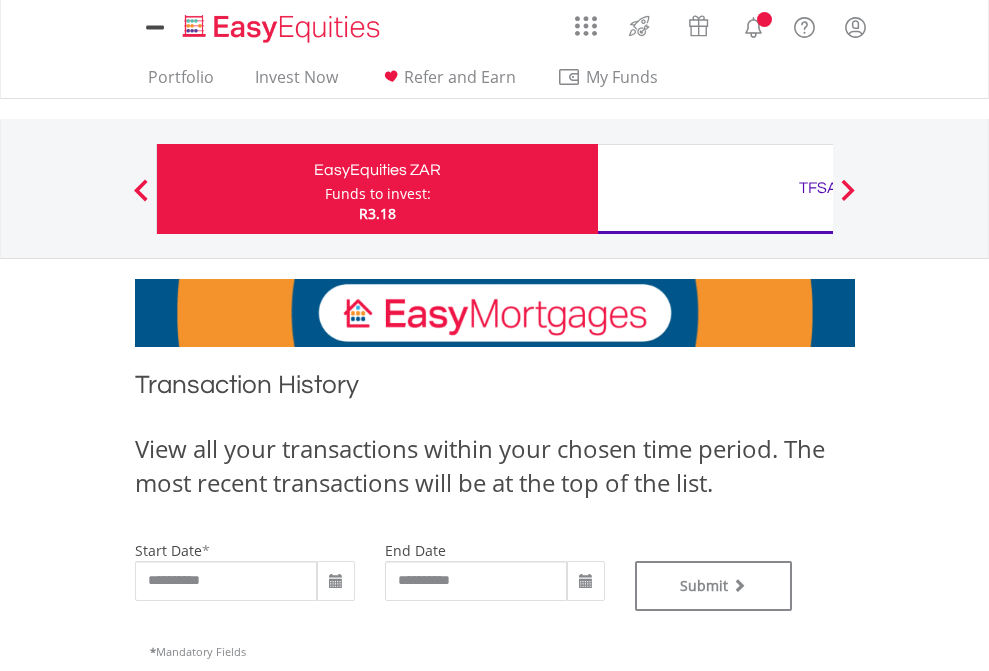type on "**********" 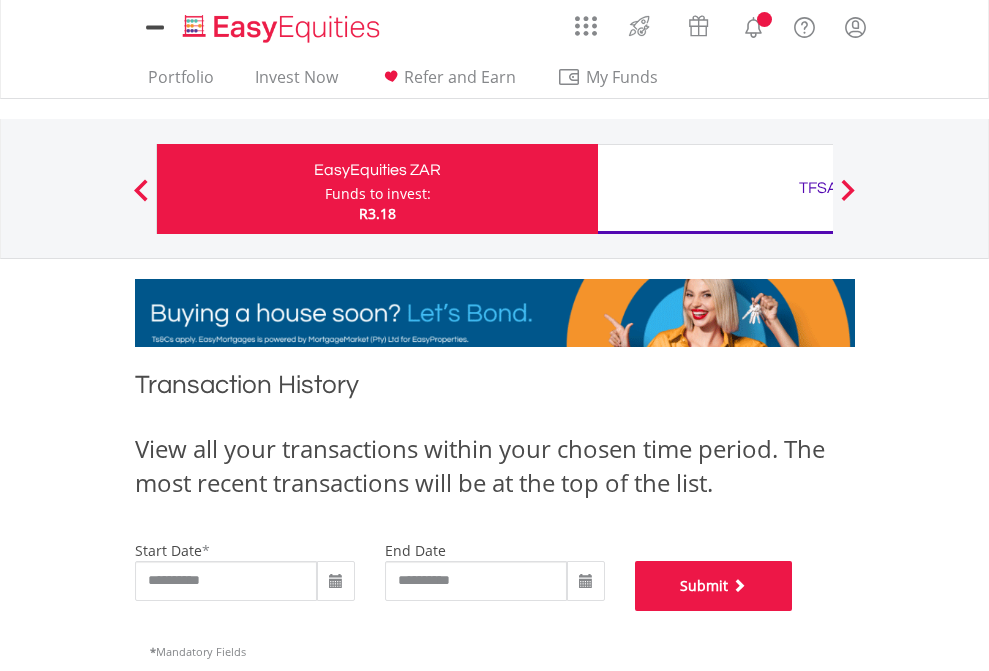 click on "Submit" at bounding box center (714, 586) 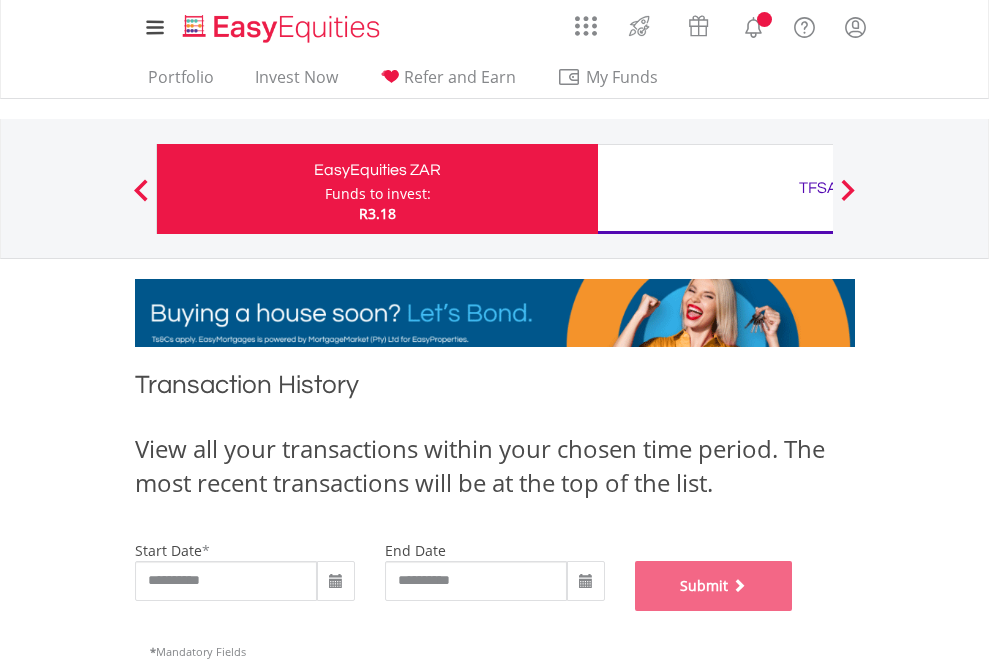 scroll, scrollTop: 811, scrollLeft: 0, axis: vertical 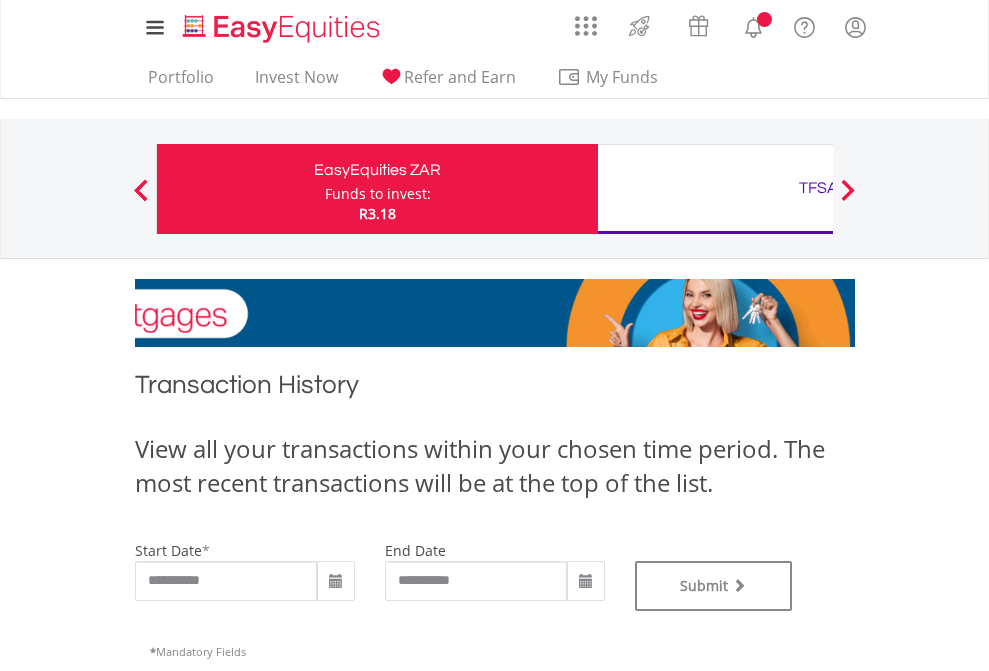 click on "TFSA" at bounding box center (818, 188) 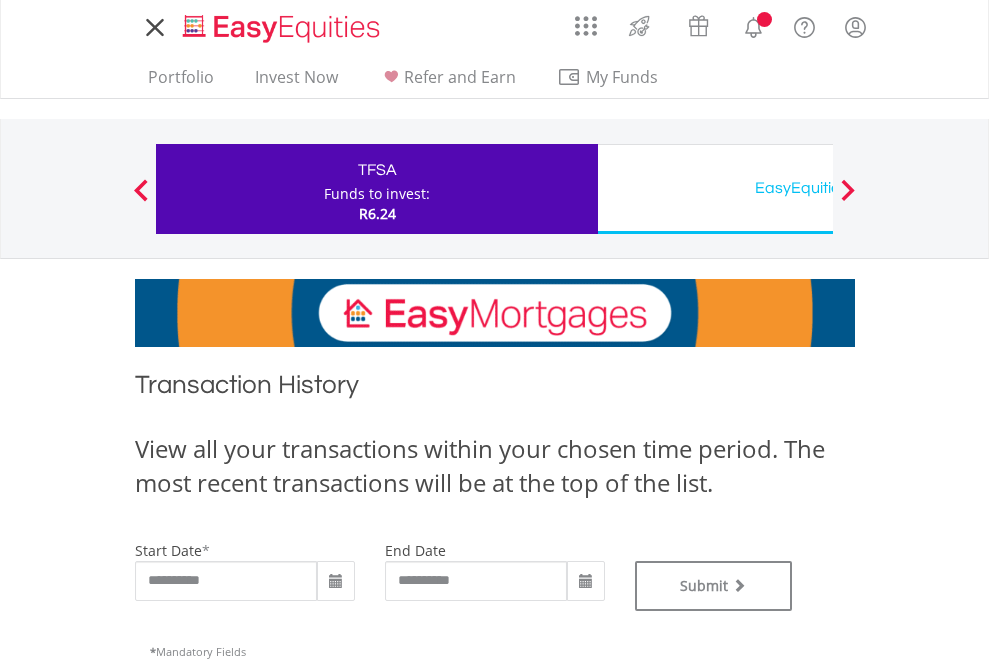 scroll, scrollTop: 0, scrollLeft: 0, axis: both 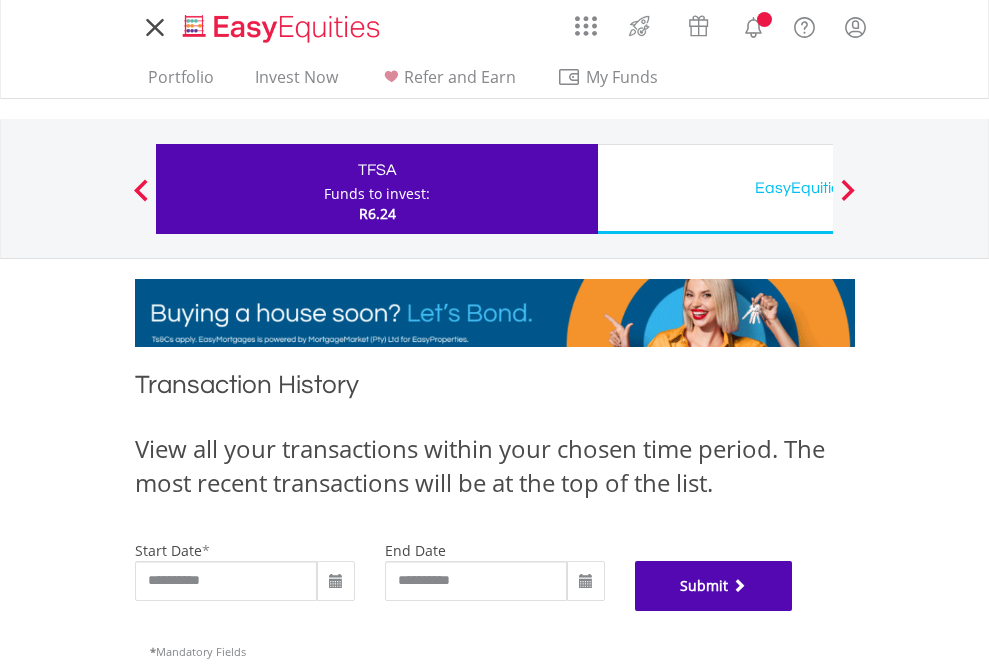 click on "Submit" at bounding box center [714, 586] 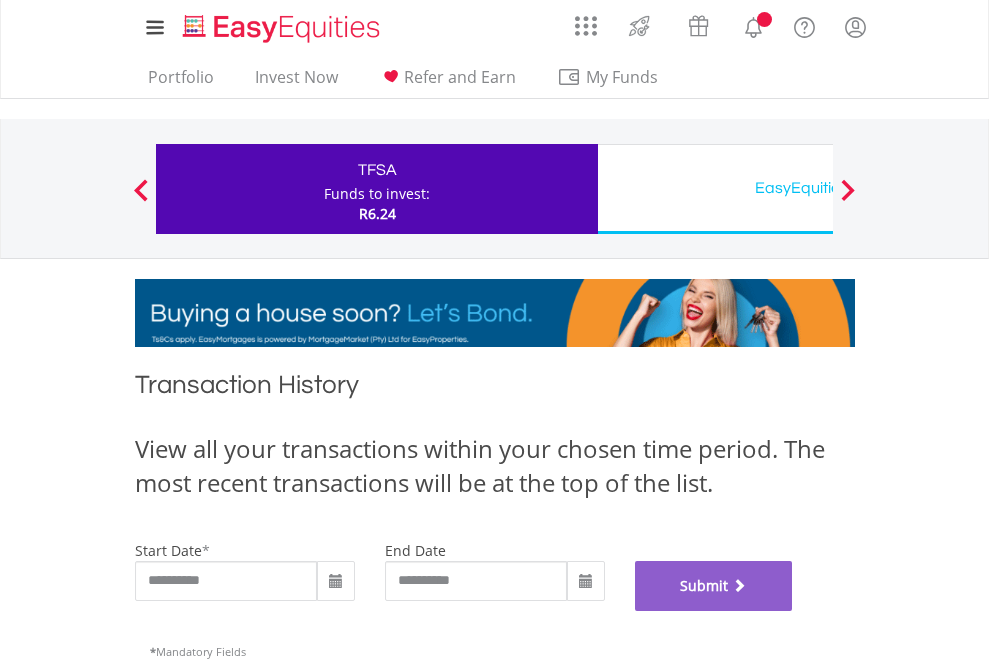 scroll, scrollTop: 811, scrollLeft: 0, axis: vertical 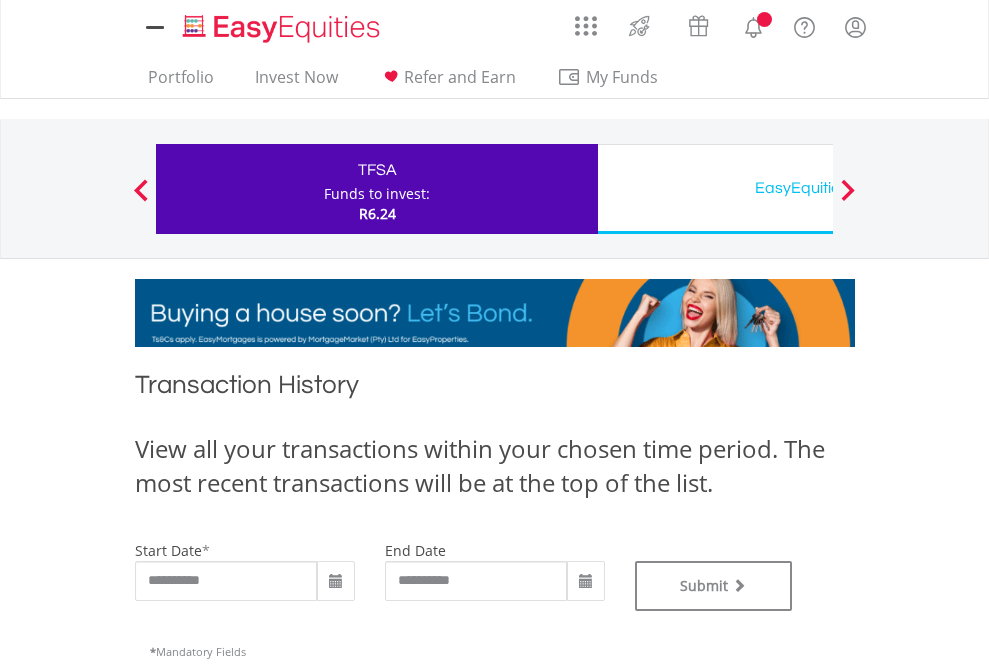 click on "EasyEquities USD" at bounding box center [818, 188] 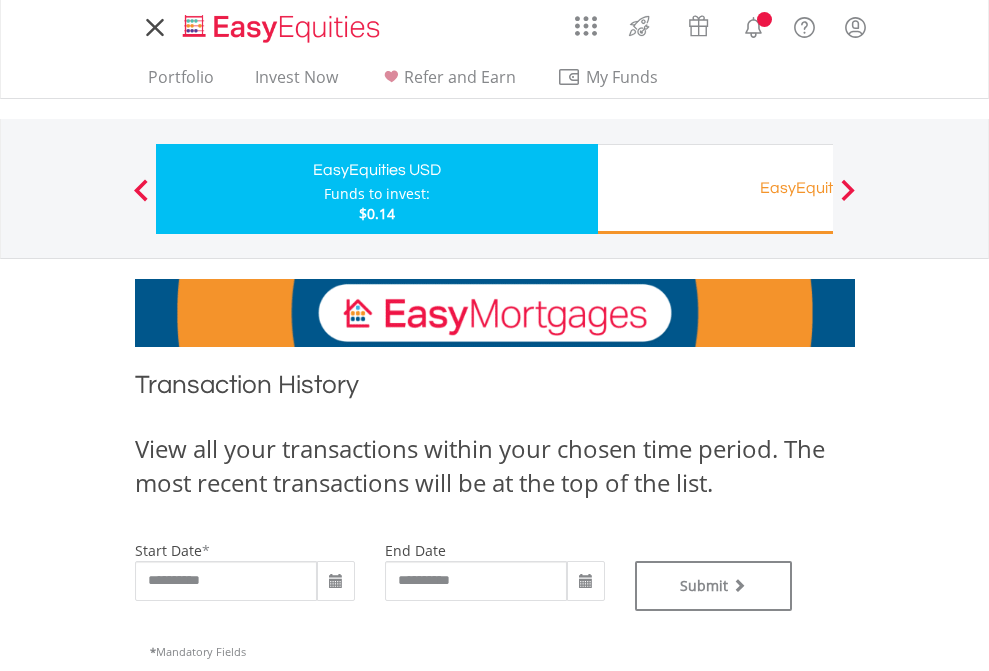 scroll, scrollTop: 0, scrollLeft: 0, axis: both 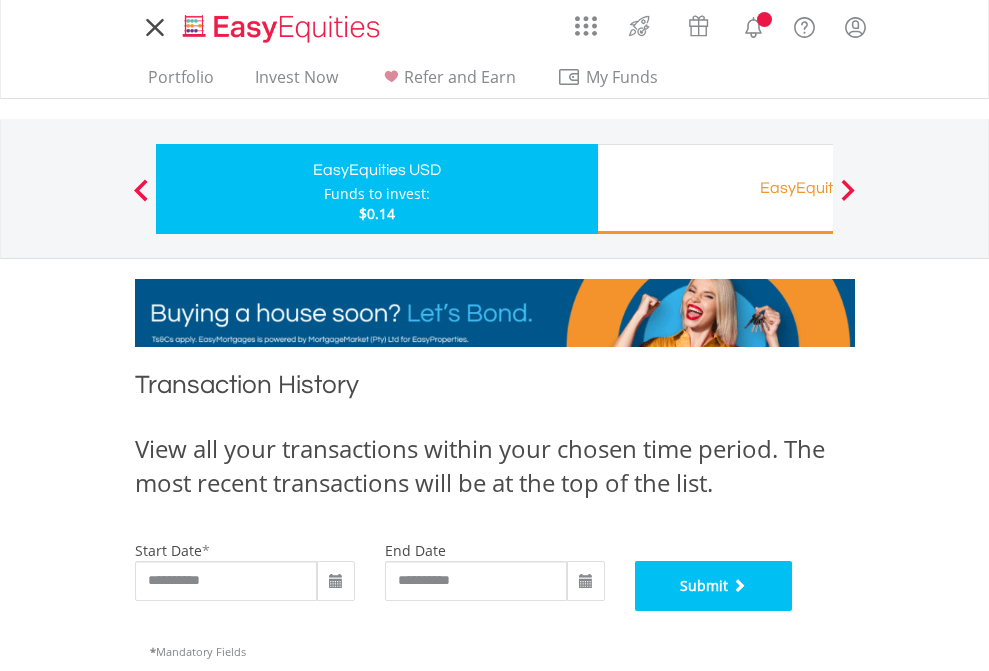 click on "Submit" at bounding box center [714, 586] 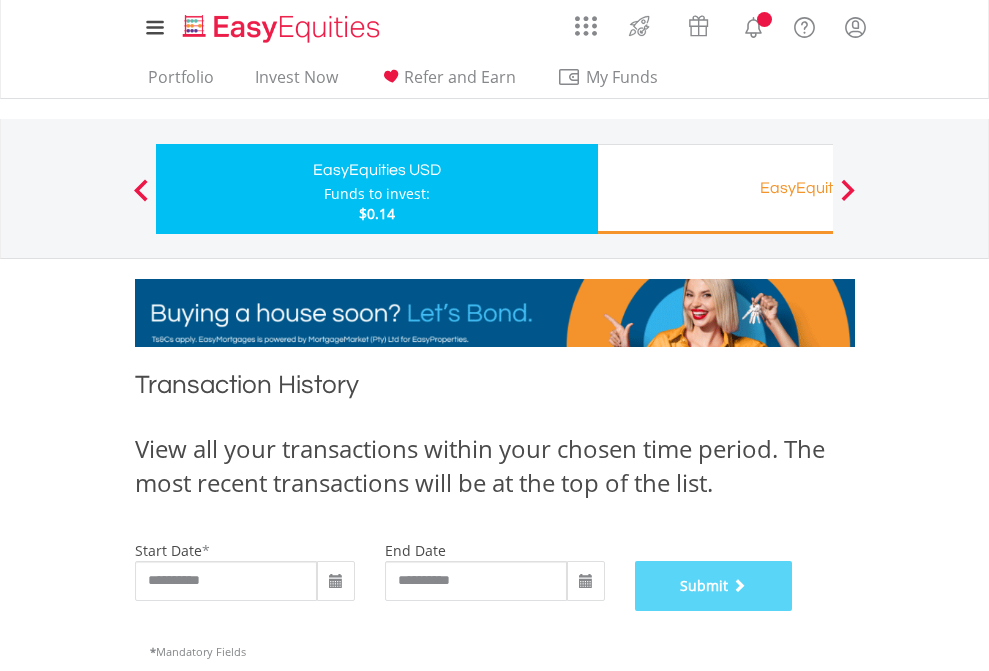 scroll, scrollTop: 811, scrollLeft: 0, axis: vertical 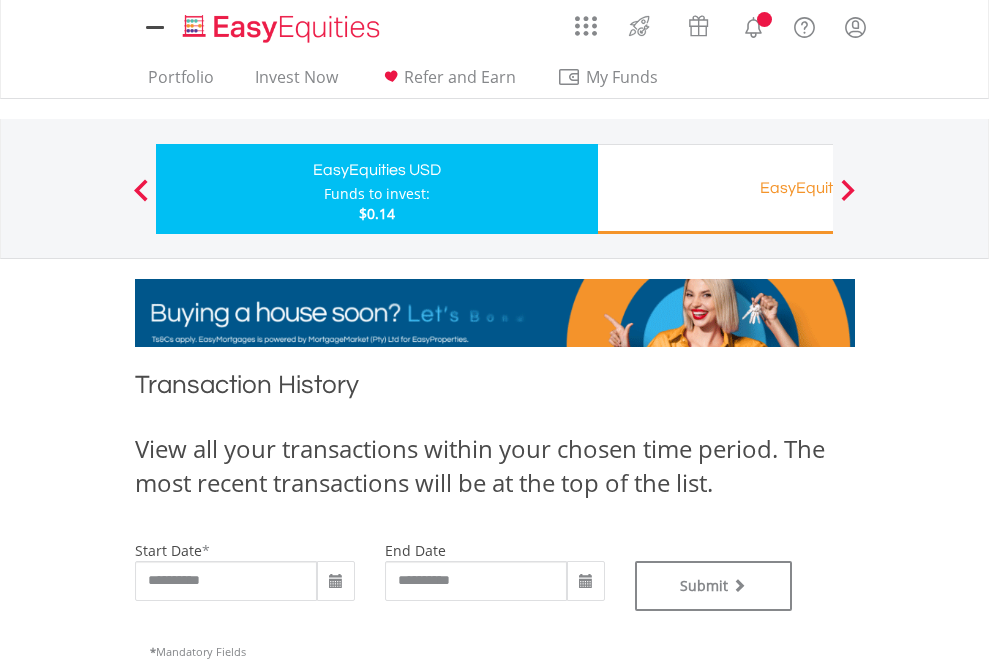 click on "EasyEquities RA" at bounding box center [818, 188] 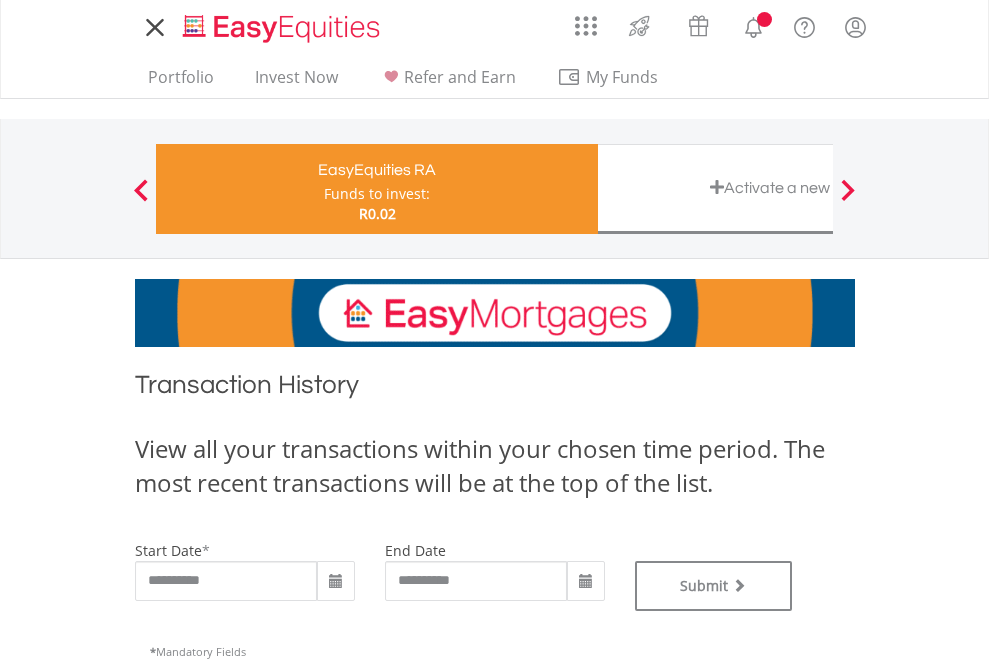 scroll, scrollTop: 0, scrollLeft: 0, axis: both 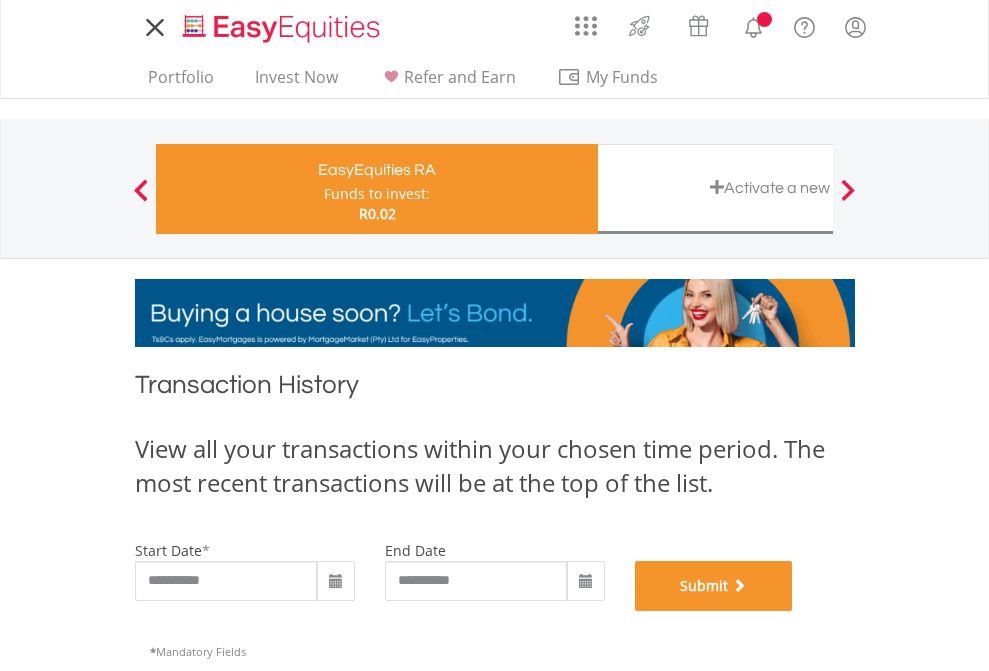 click on "Submit" at bounding box center (714, 586) 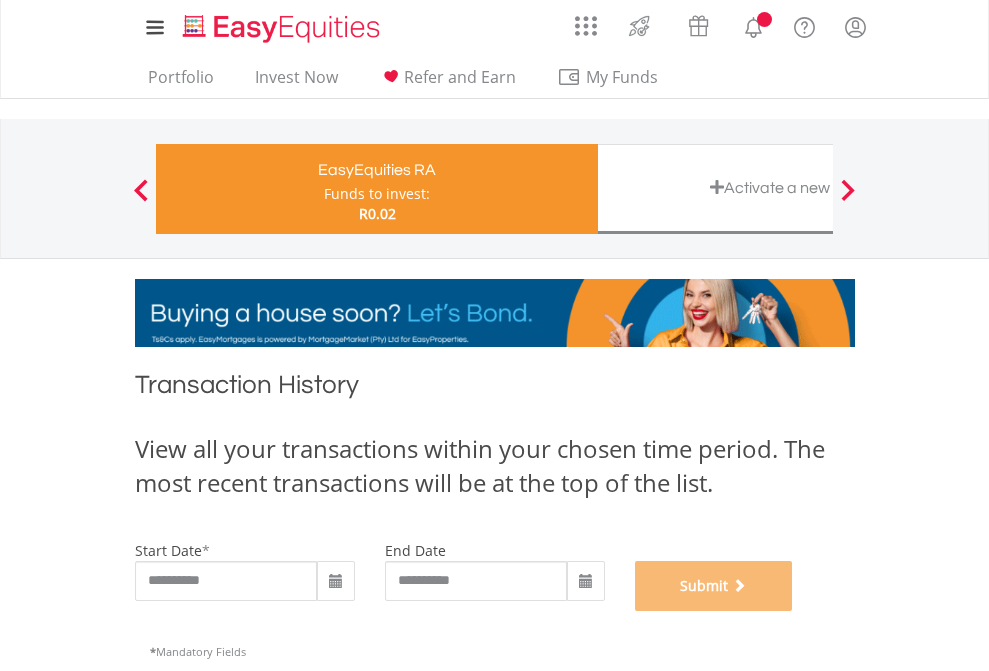 scroll, scrollTop: 811, scrollLeft: 0, axis: vertical 